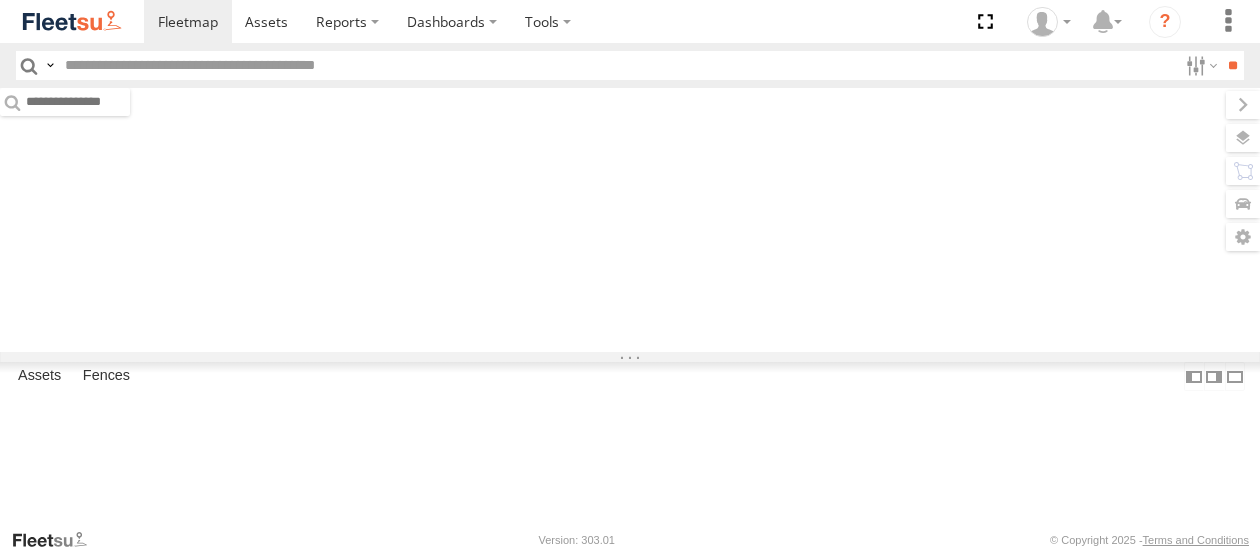 scroll, scrollTop: 0, scrollLeft: 0, axis: both 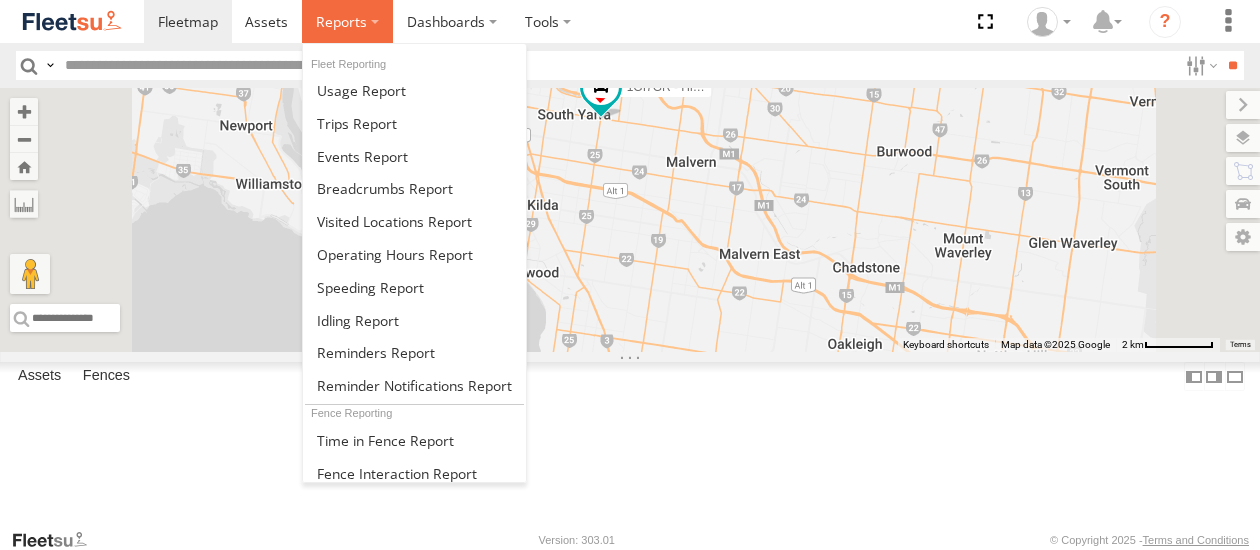 click at bounding box center [341, 21] 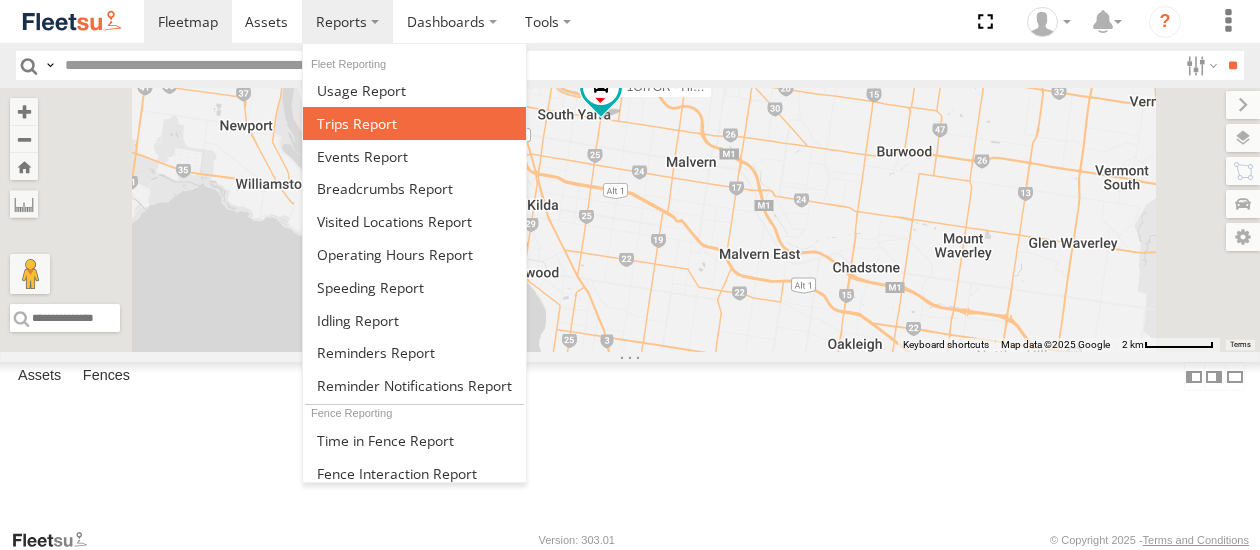 click at bounding box center [357, 123] 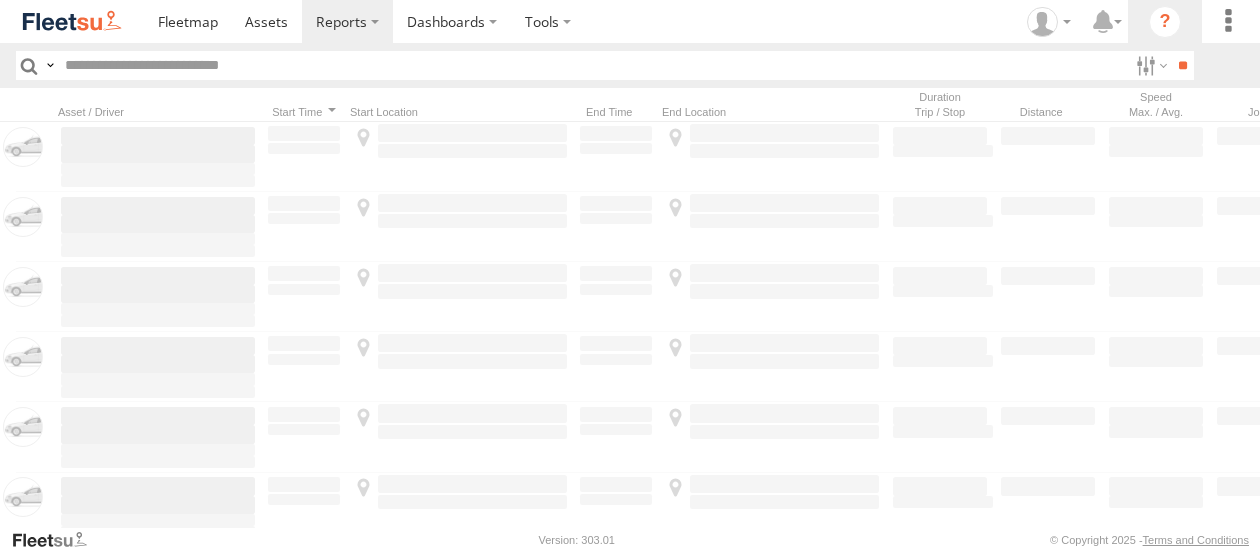 scroll, scrollTop: 0, scrollLeft: 0, axis: both 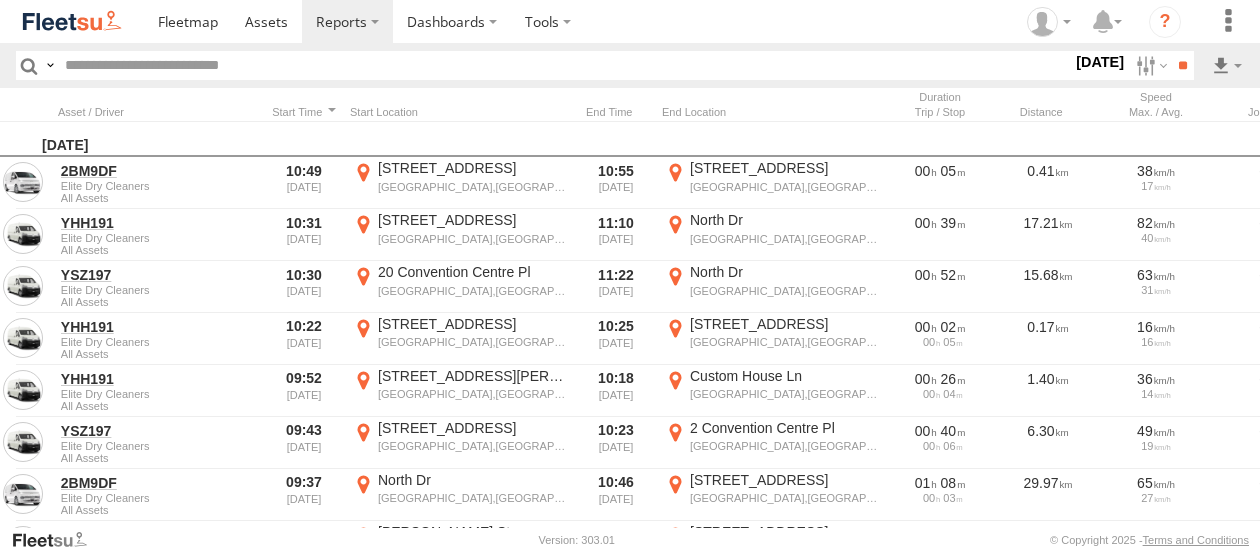 click on "18 Jul 25" at bounding box center [1100, 62] 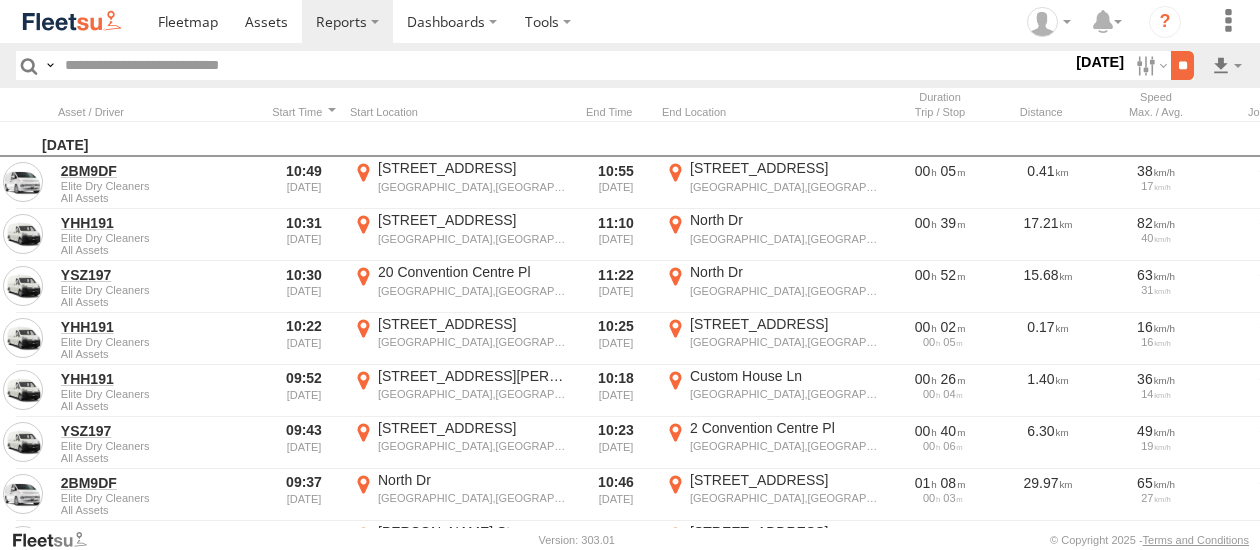 click on "**" at bounding box center [1182, 65] 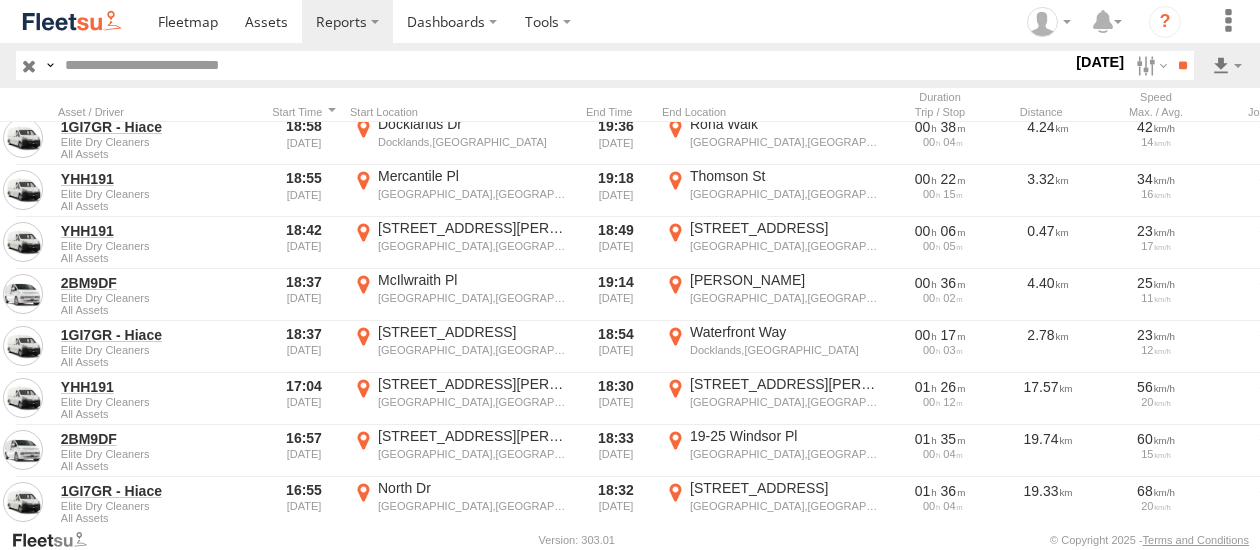 scroll, scrollTop: 400, scrollLeft: 0, axis: vertical 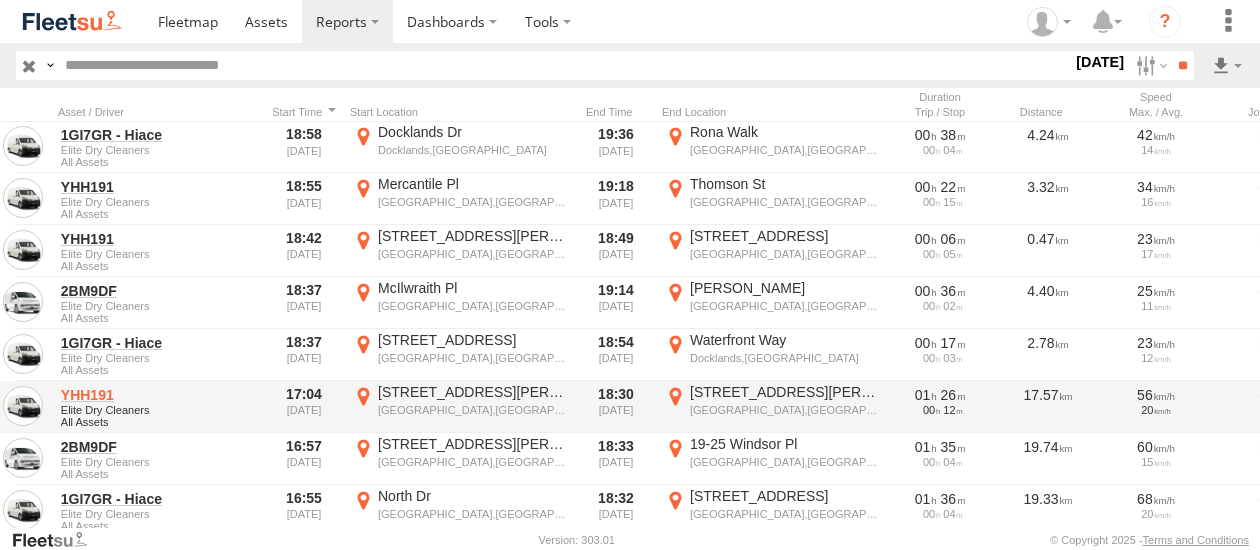 click on "YHH191" at bounding box center (158, 395) 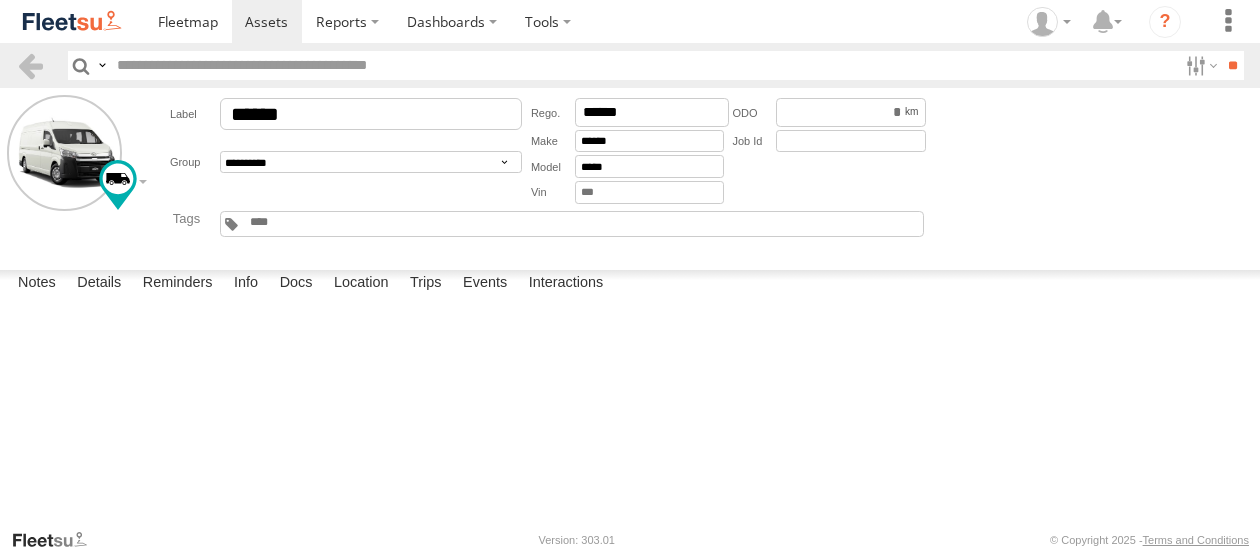 scroll, scrollTop: 0, scrollLeft: 0, axis: both 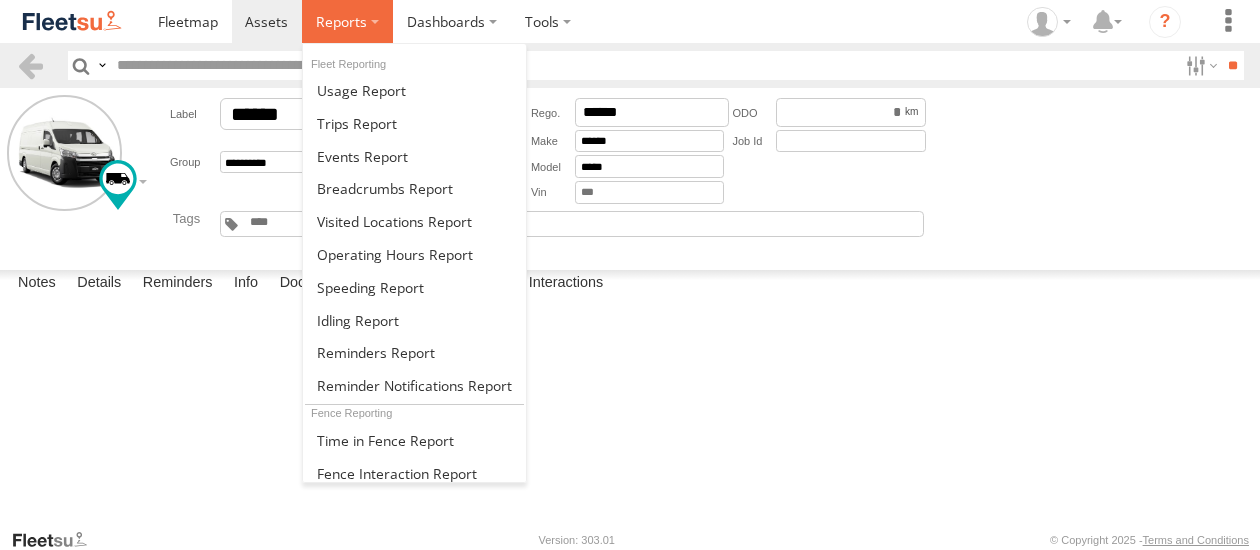 click at bounding box center [341, 21] 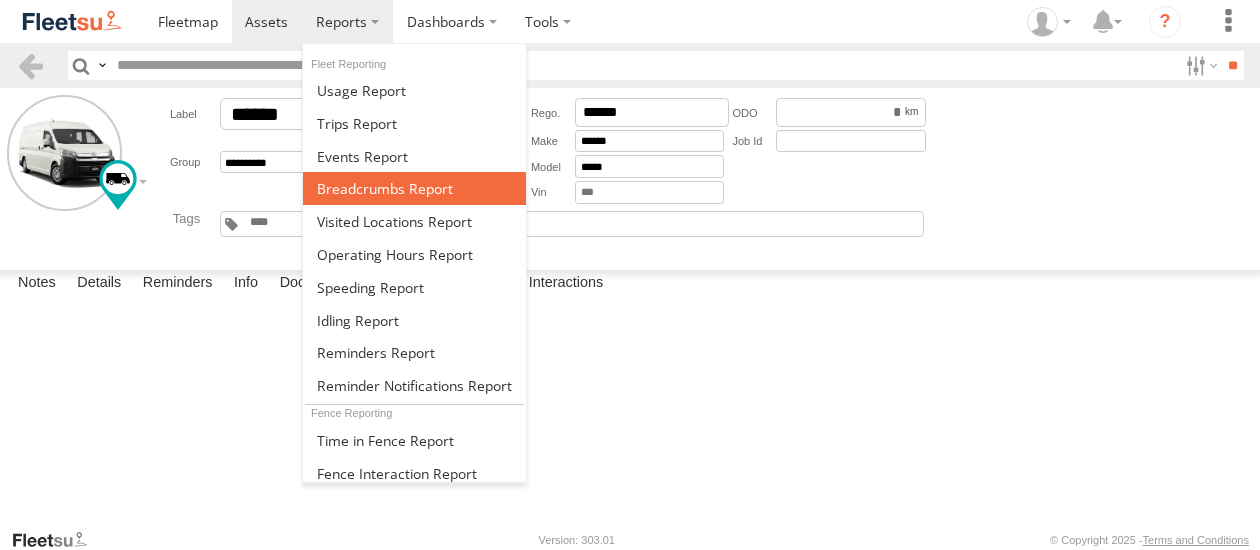 click at bounding box center [385, 188] 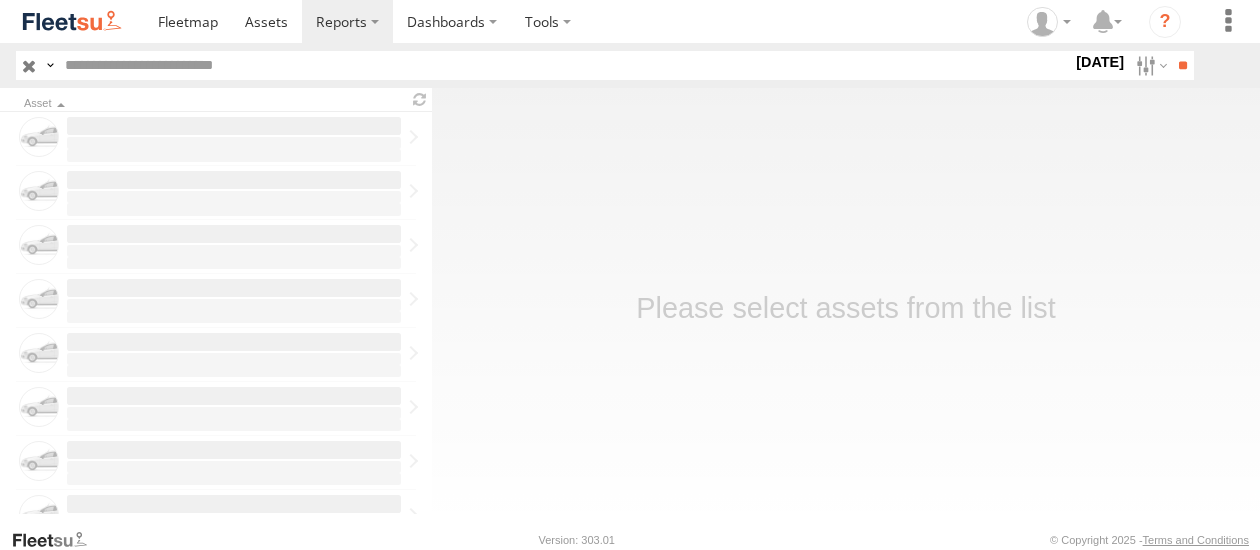 scroll, scrollTop: 0, scrollLeft: 0, axis: both 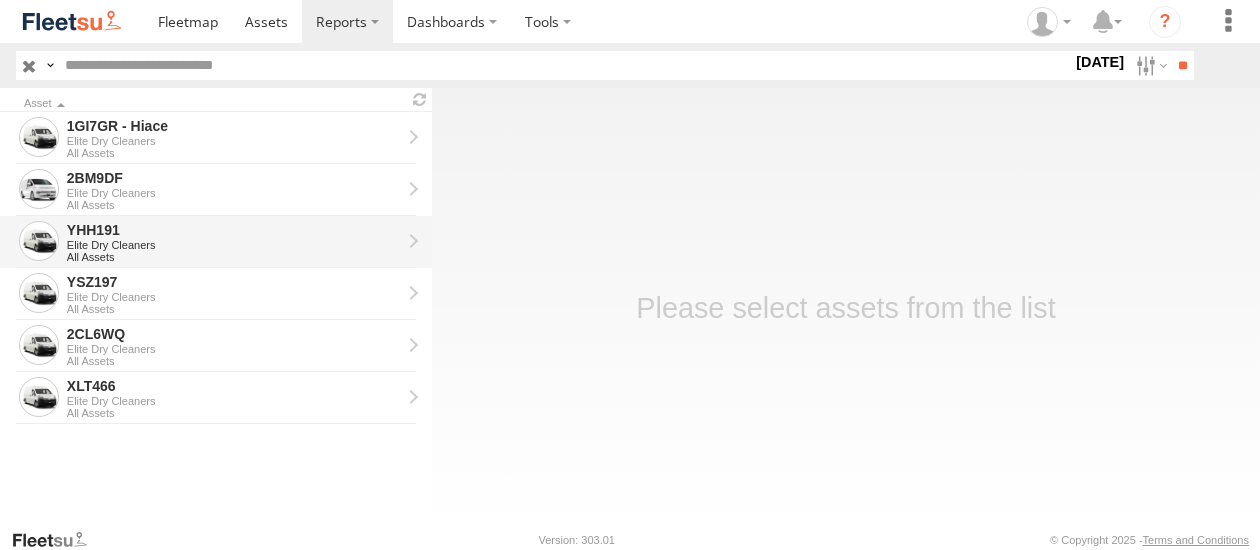 click on "YHH191" at bounding box center (234, 230) 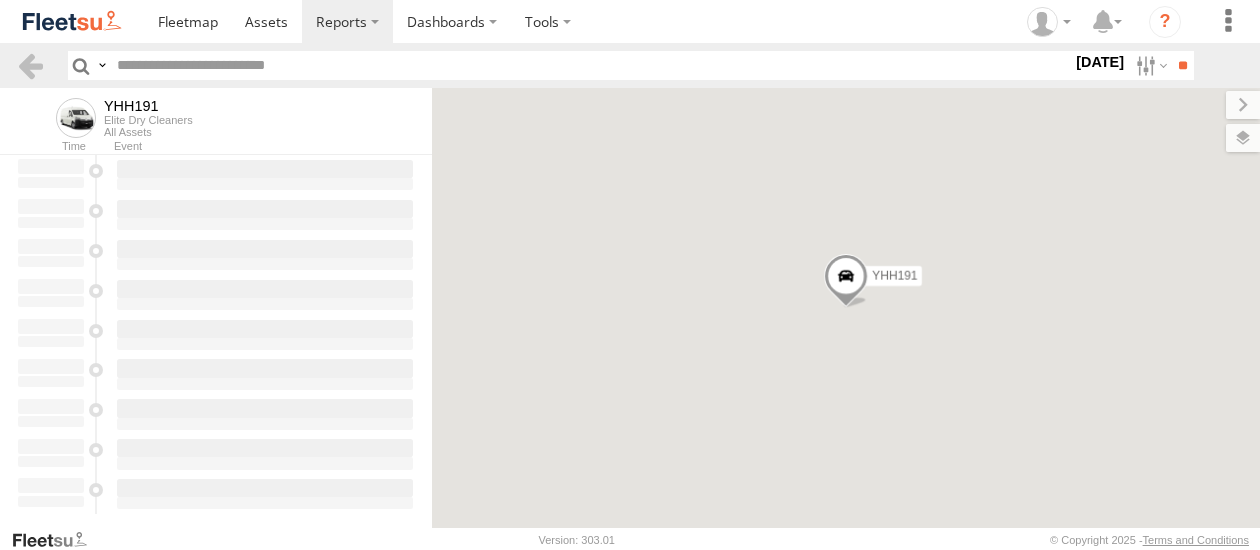 scroll, scrollTop: 0, scrollLeft: 0, axis: both 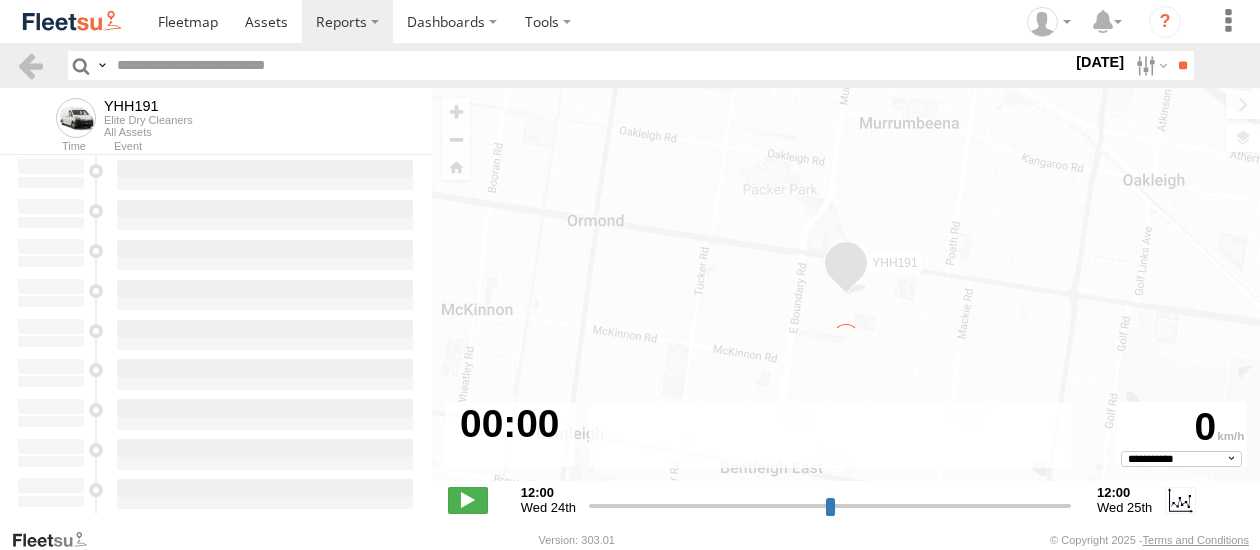 type on "**********" 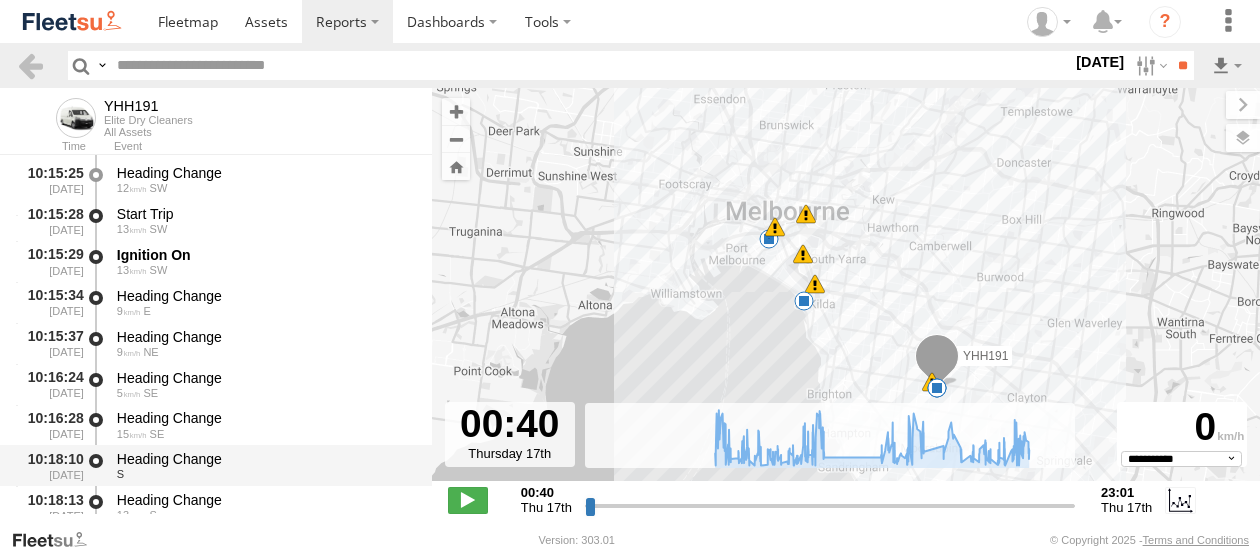 scroll, scrollTop: 11098, scrollLeft: 0, axis: vertical 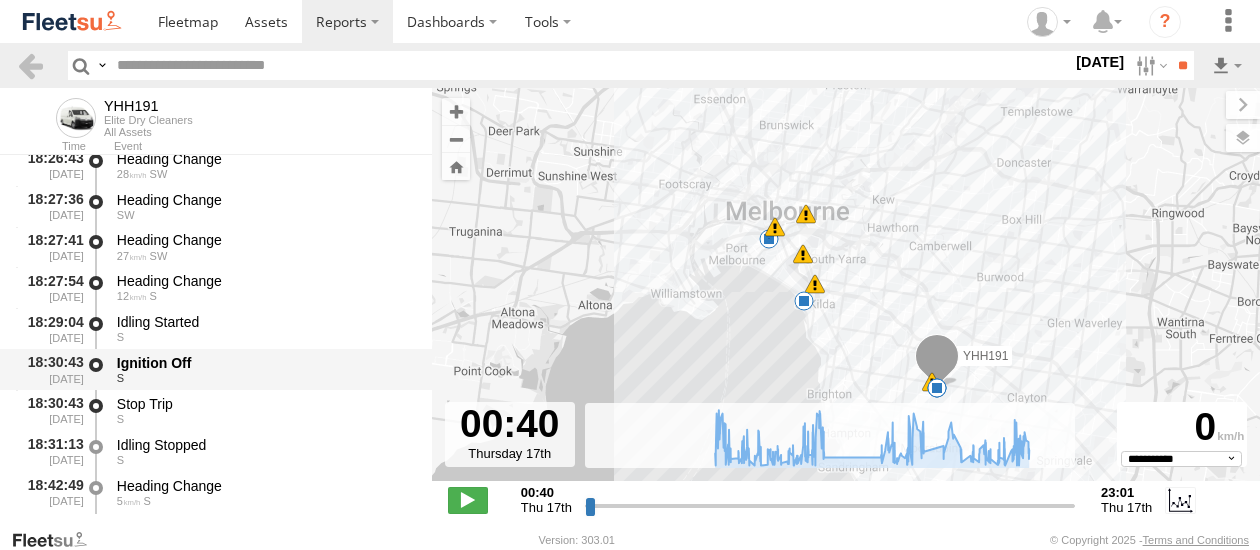 click on "Ignition Off" at bounding box center [265, 363] 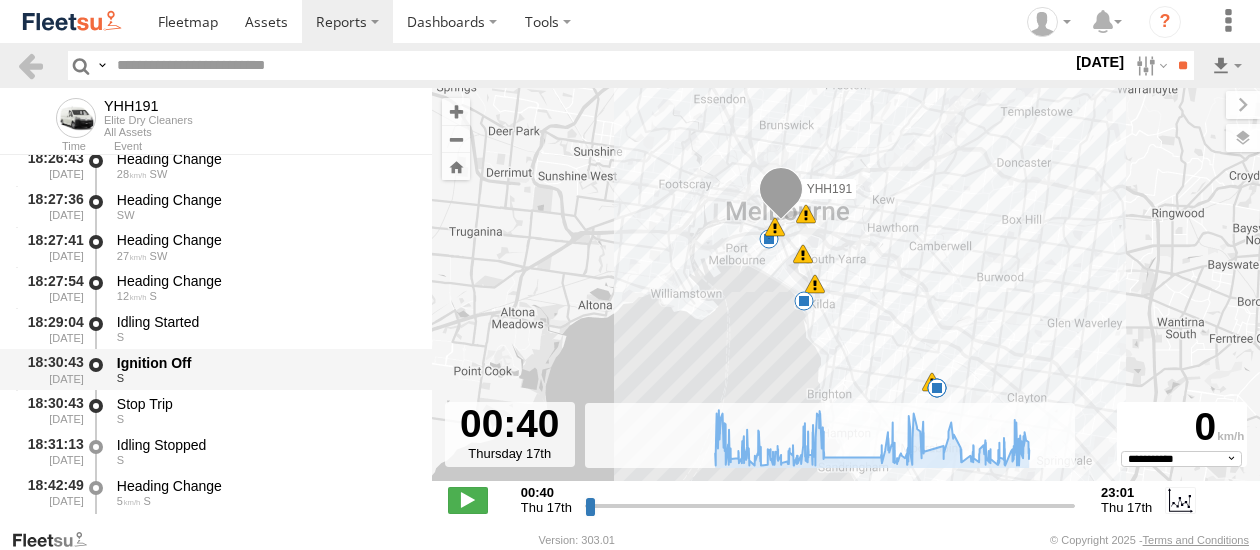 click on "Ignition Off" at bounding box center [265, 363] 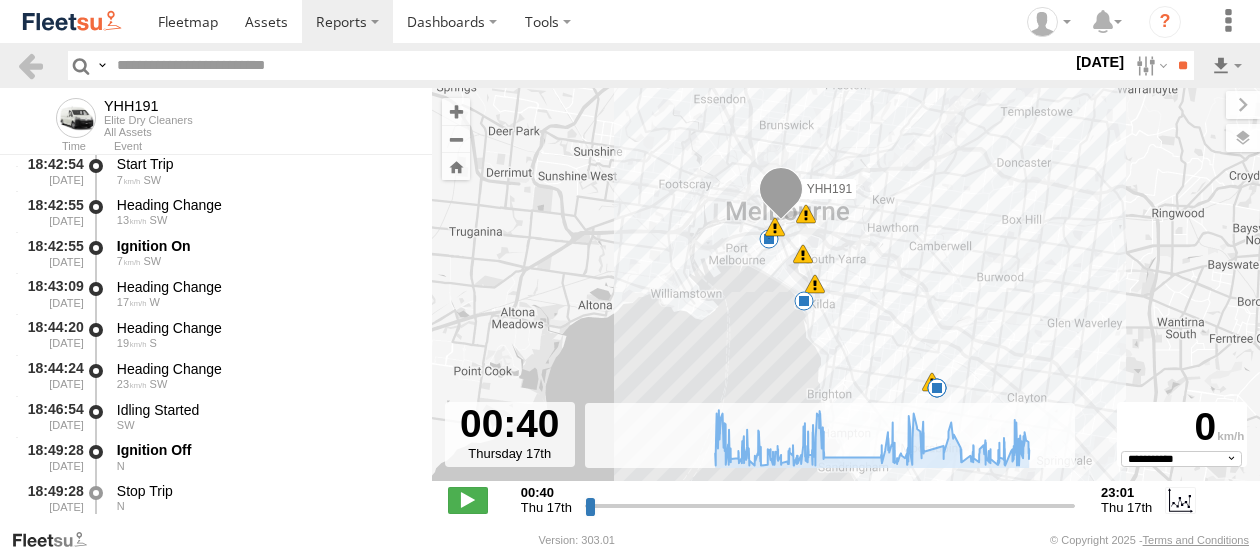 scroll, scrollTop: 21544, scrollLeft: 0, axis: vertical 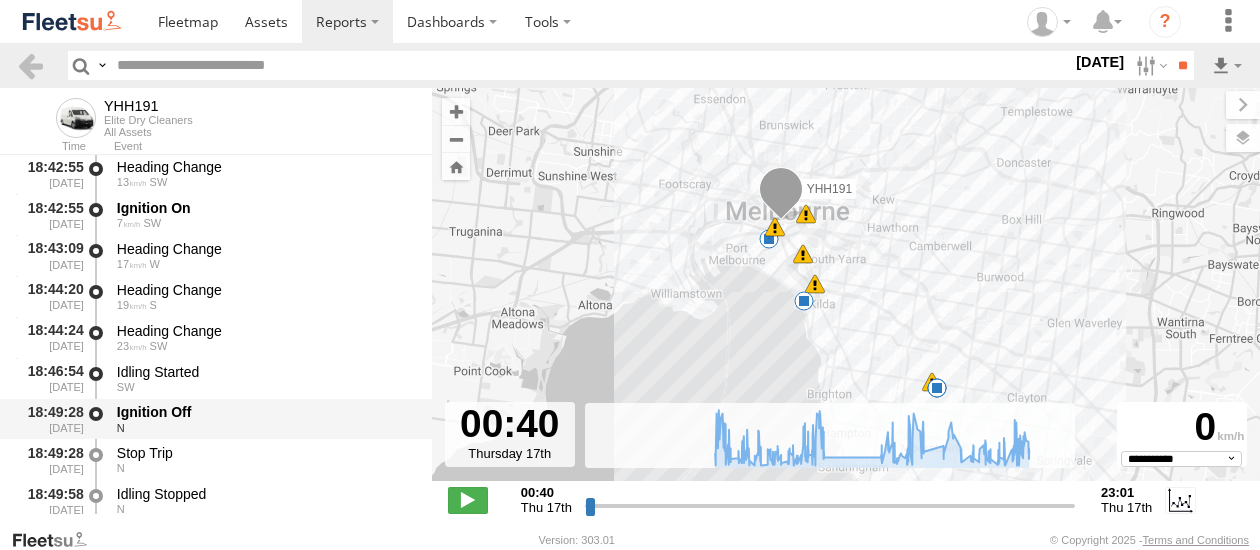 click on "Ignition Off" at bounding box center (265, 412) 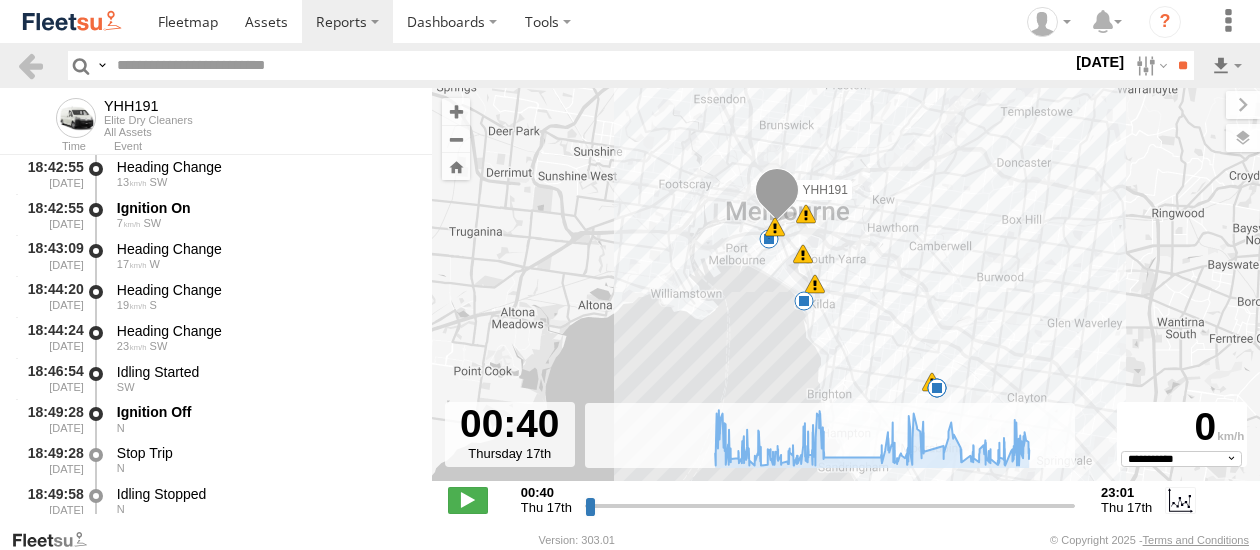 click at bounding box center [777, 195] 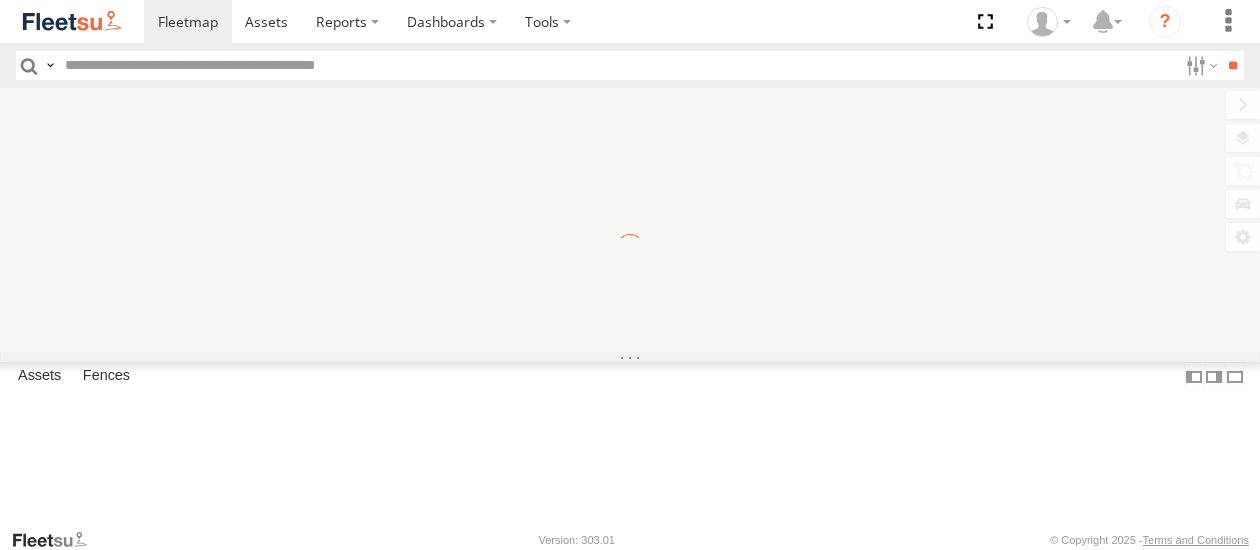 scroll, scrollTop: 0, scrollLeft: 0, axis: both 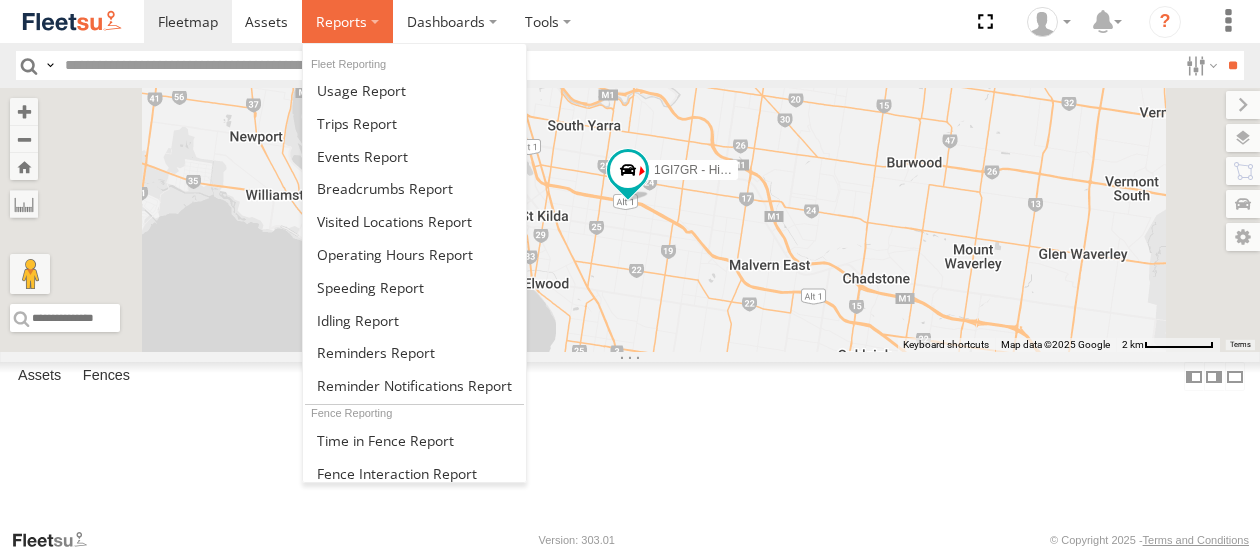 click at bounding box center (341, 21) 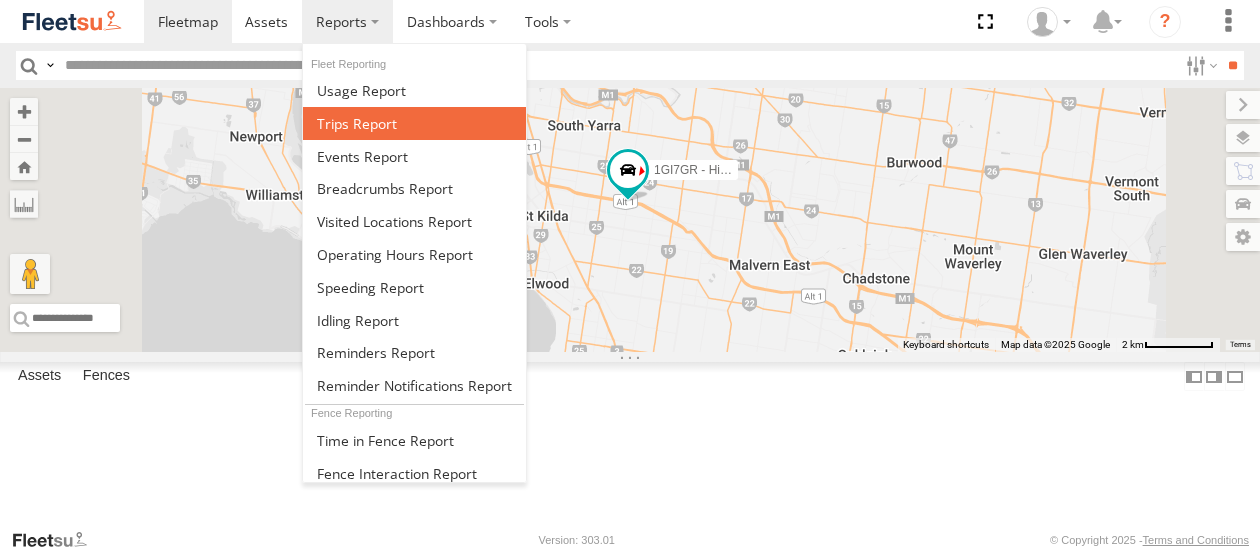 click at bounding box center (357, 123) 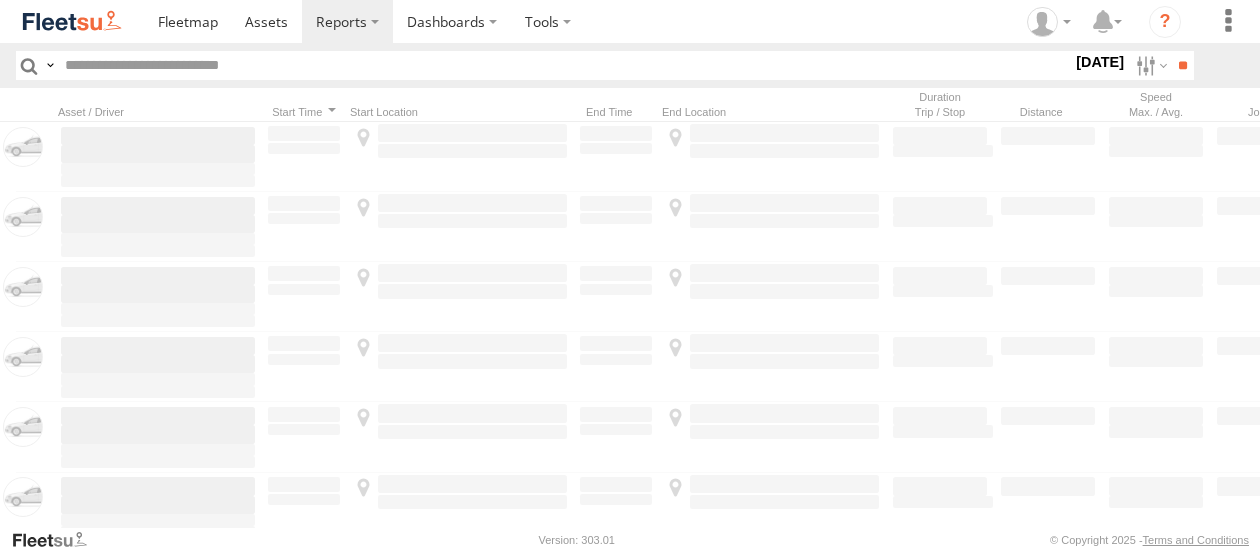 scroll, scrollTop: 0, scrollLeft: 0, axis: both 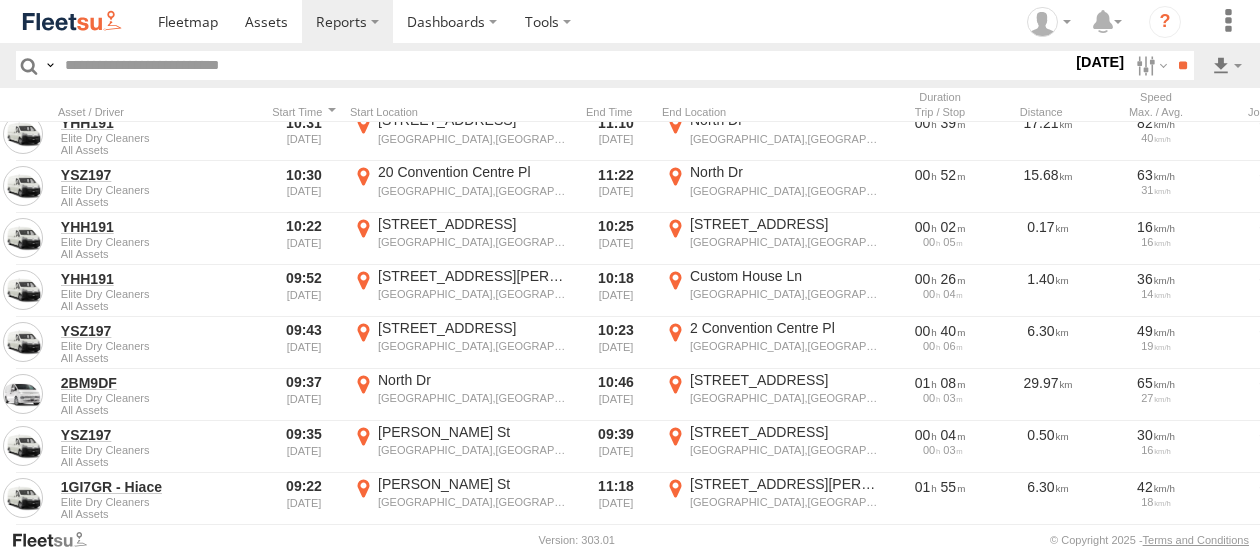 click on "[DATE]" at bounding box center (1100, 62) 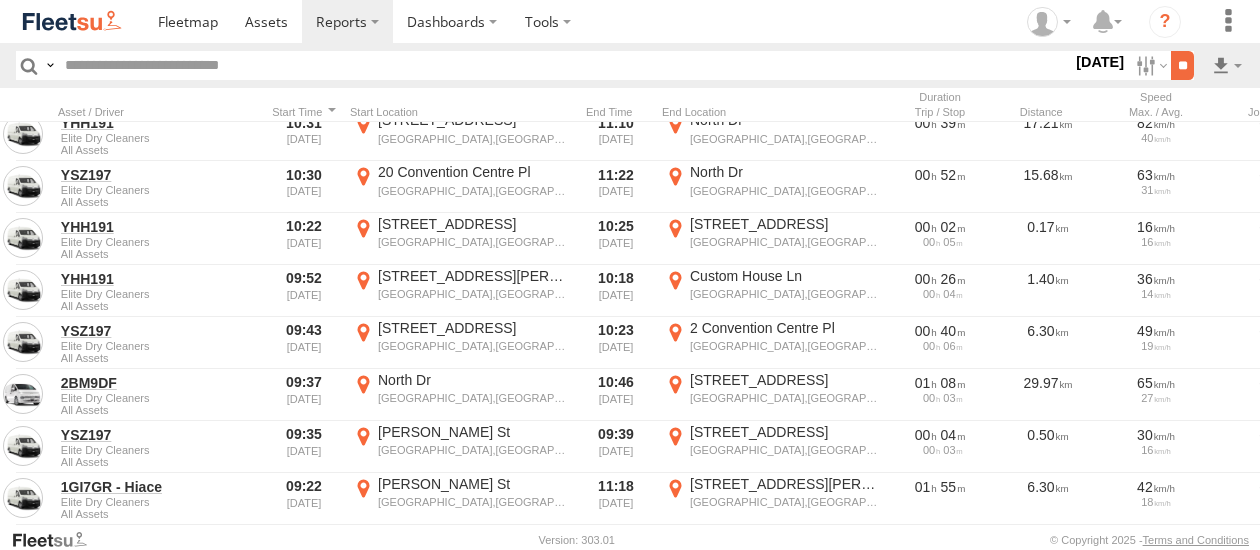 click on "**" at bounding box center (1182, 65) 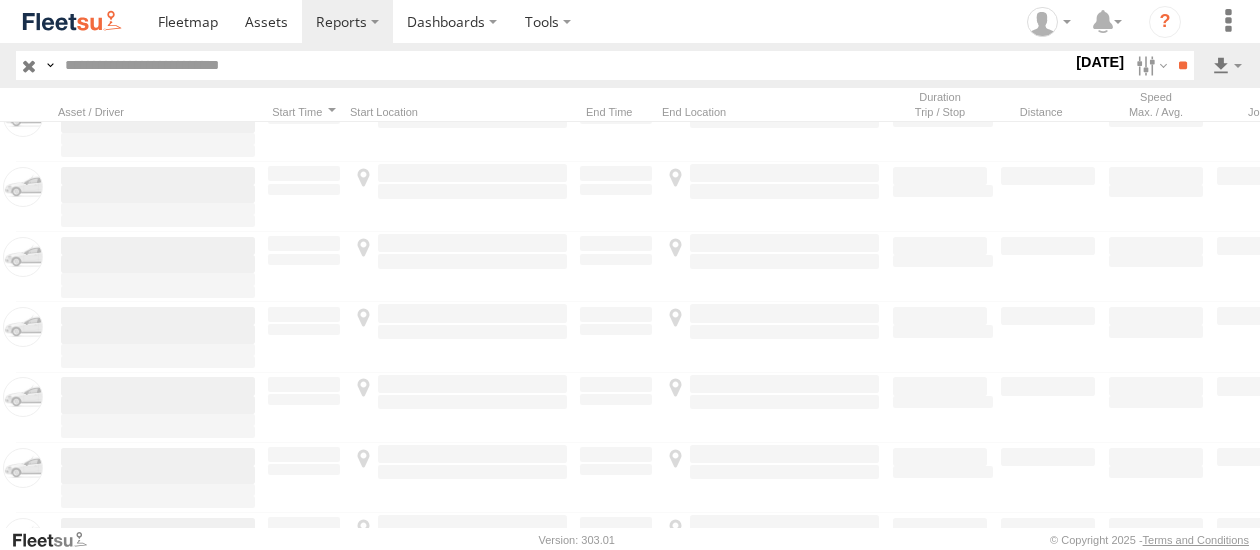 scroll, scrollTop: 0, scrollLeft: 0, axis: both 